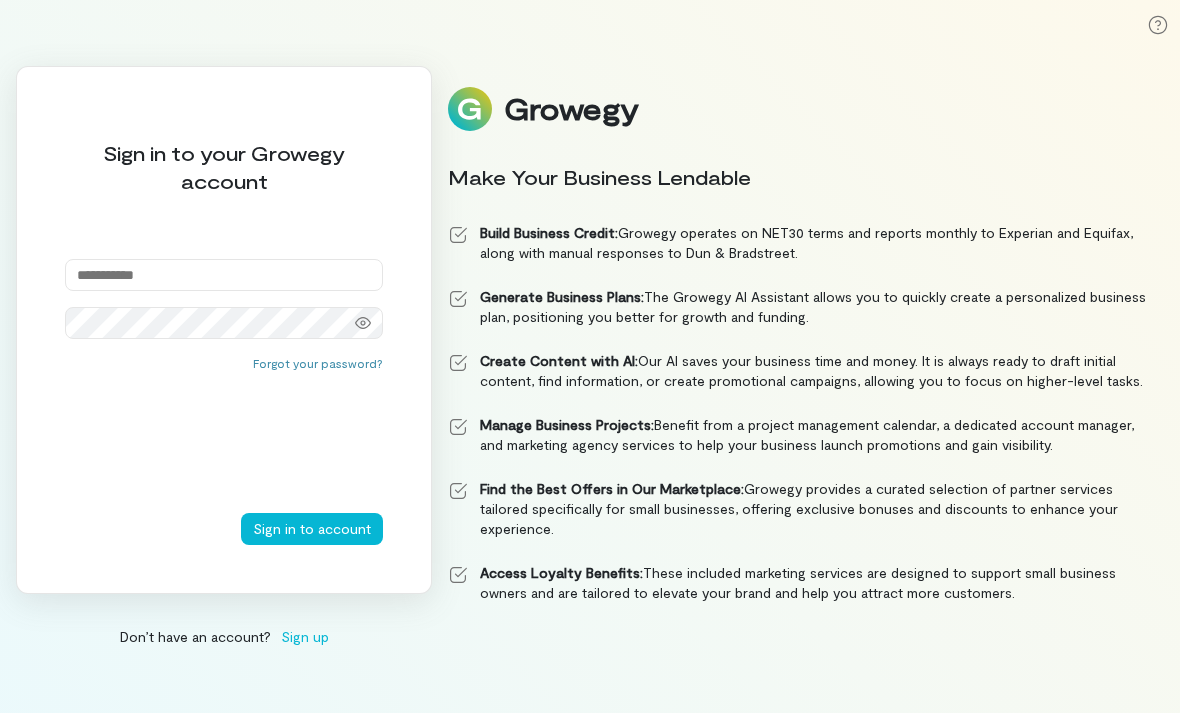 scroll, scrollTop: 0, scrollLeft: 0, axis: both 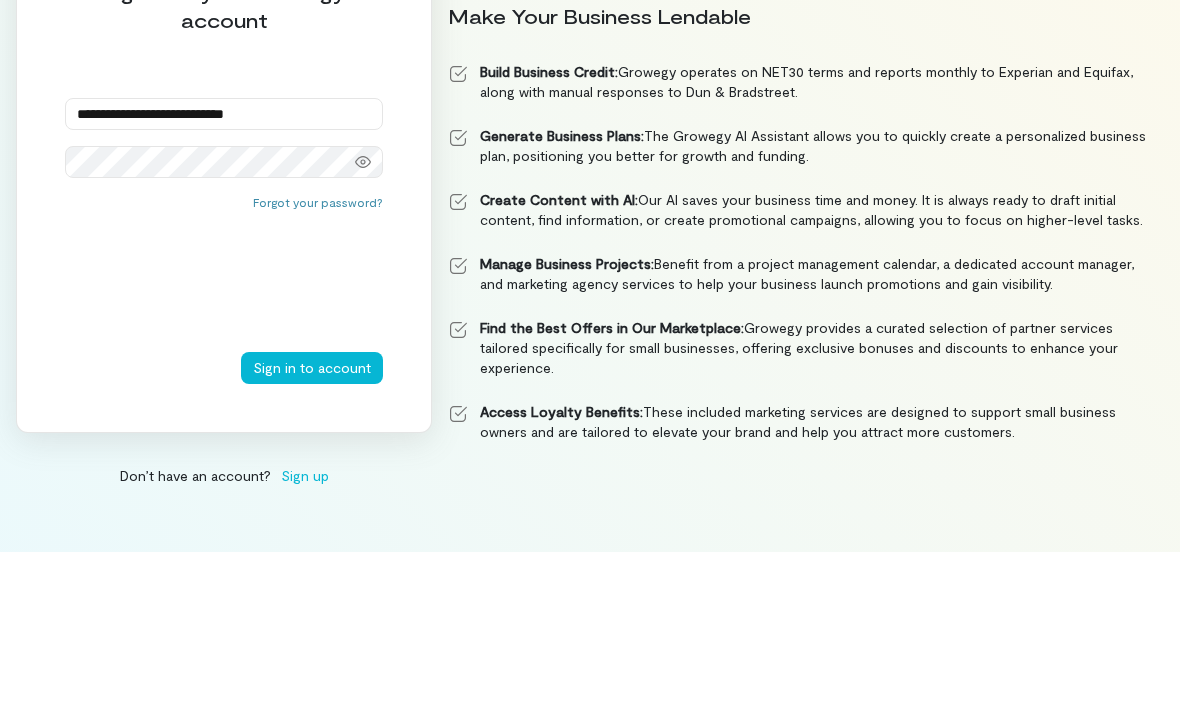 click on "Sign in to account" at bounding box center (312, 529) 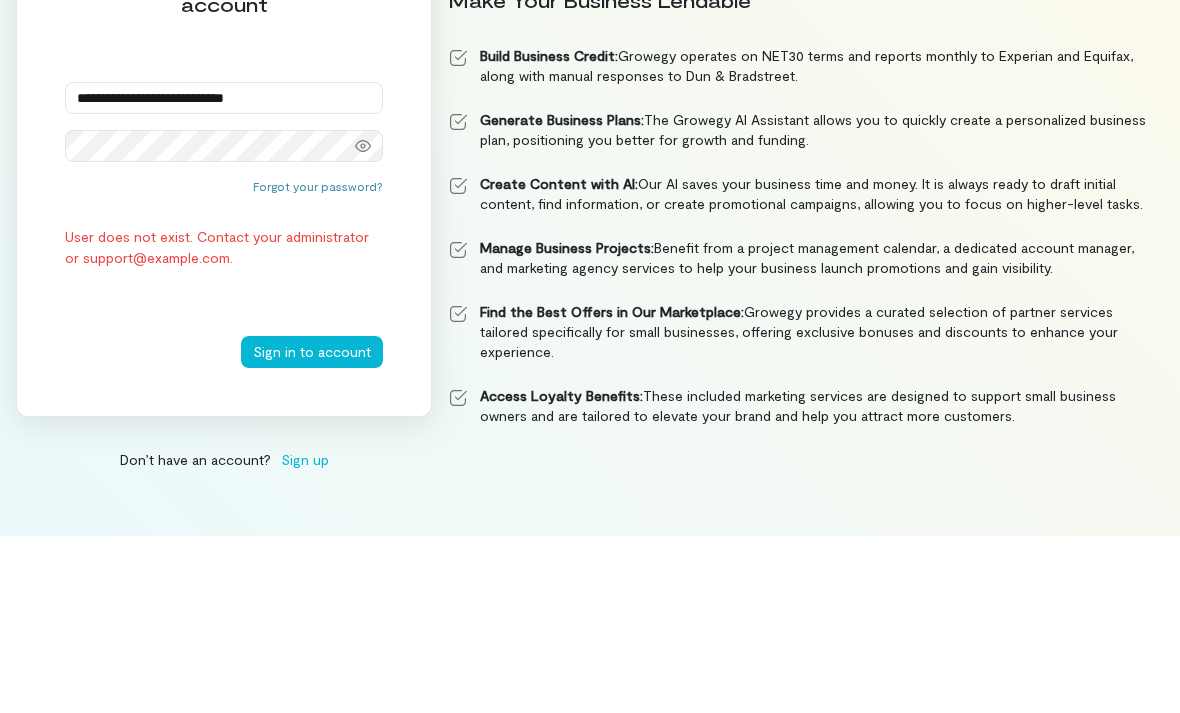 click on "**********" at bounding box center (224, 275) 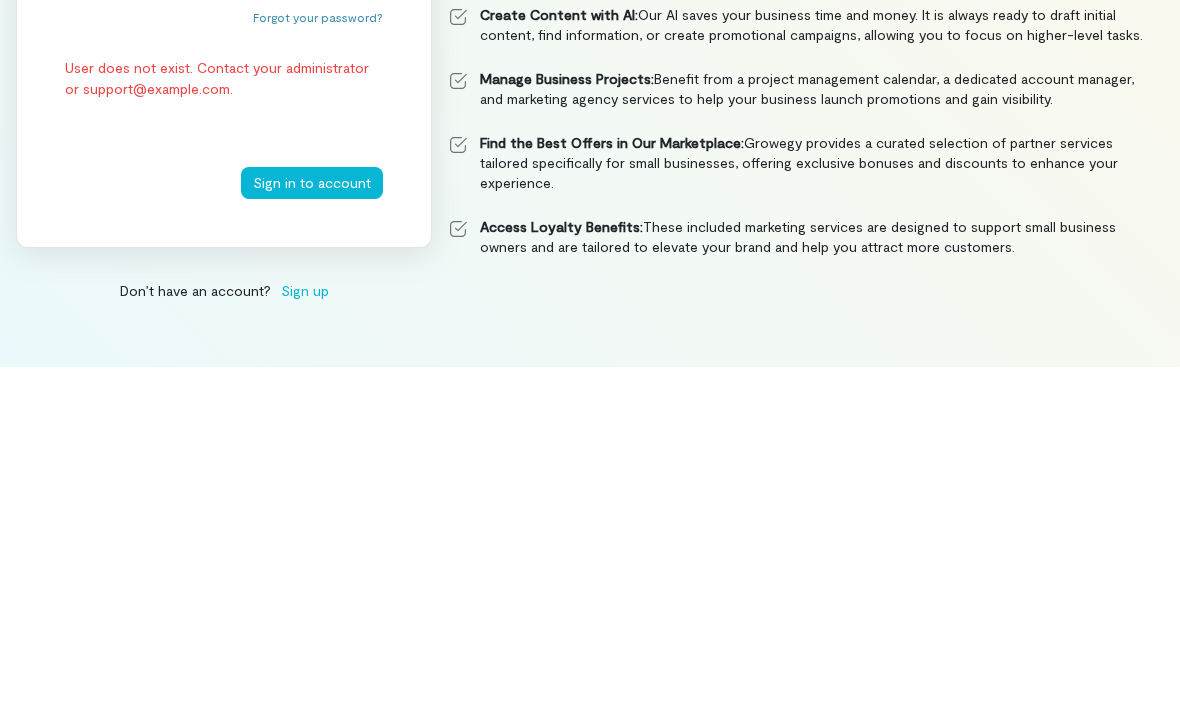 type on "**********" 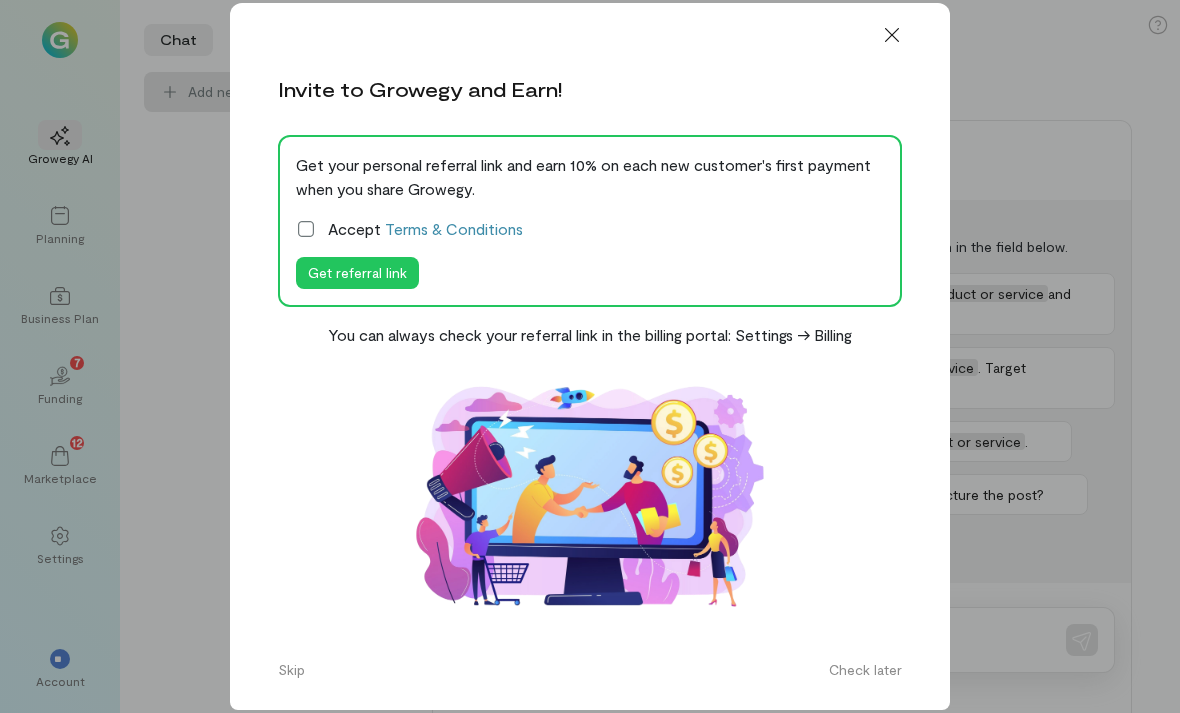 click at bounding box center [892, 35] 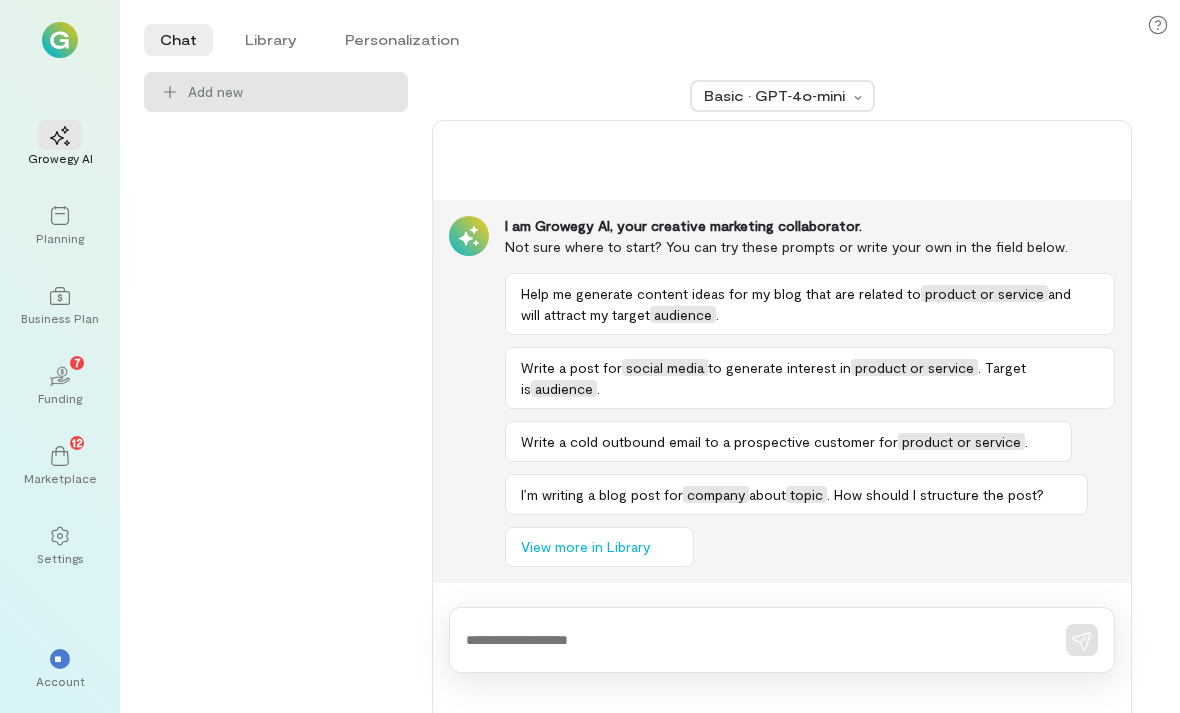 click at bounding box center [59, 380] 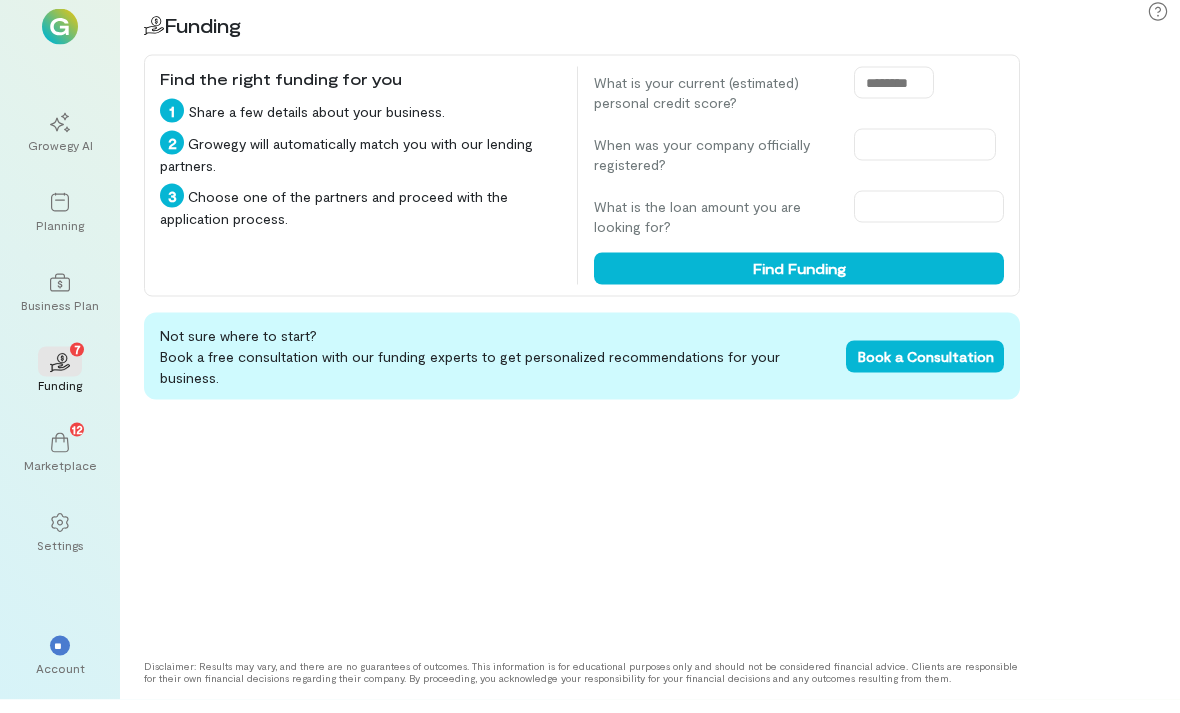 scroll, scrollTop: 64, scrollLeft: 0, axis: vertical 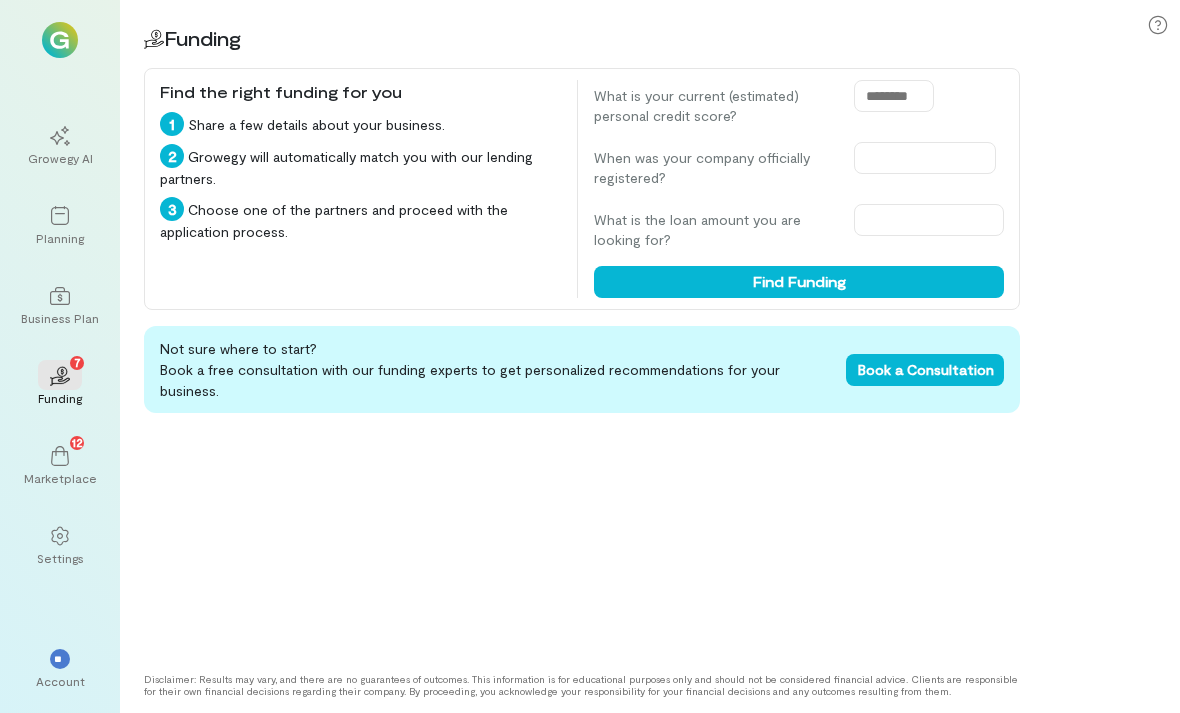 click on "**" at bounding box center [60, 659] 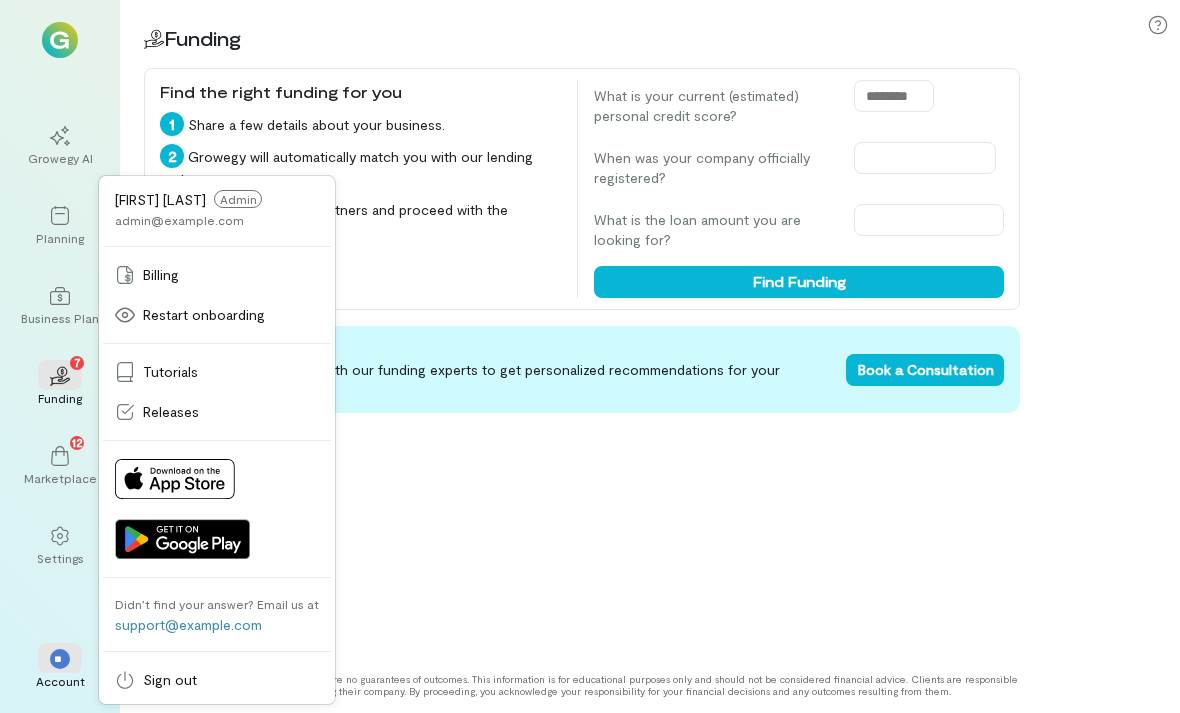 click on "**" at bounding box center (60, 659) 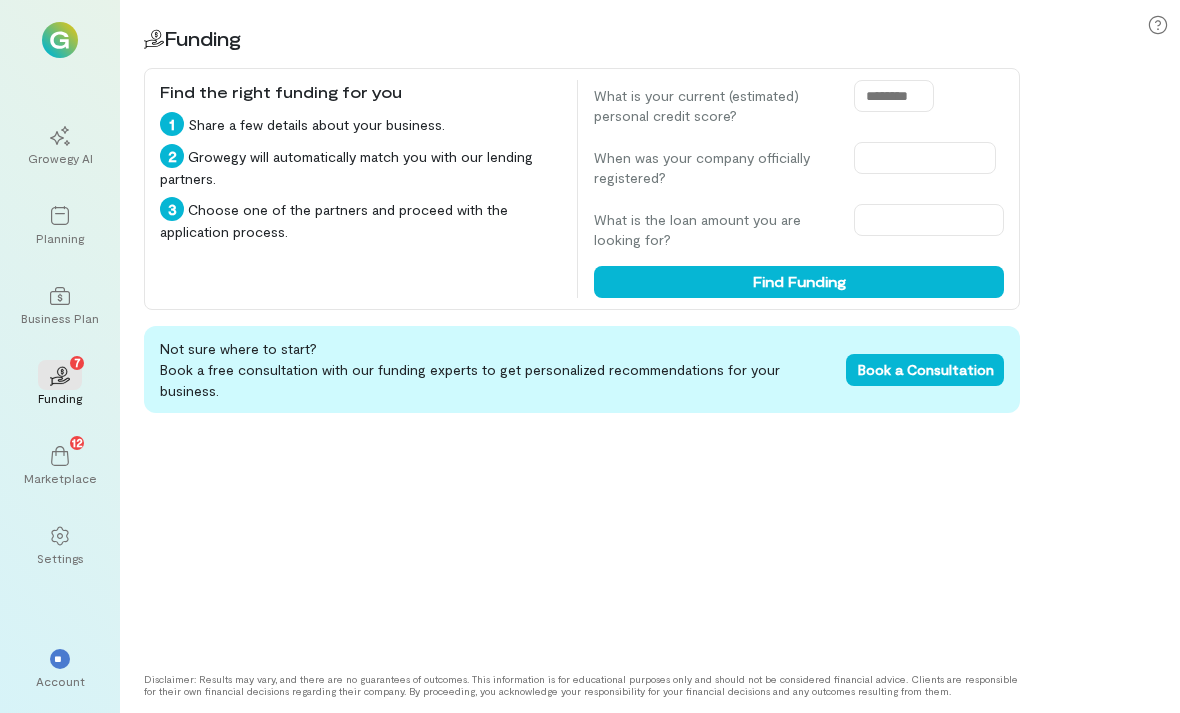 click on "**" at bounding box center (60, 658) 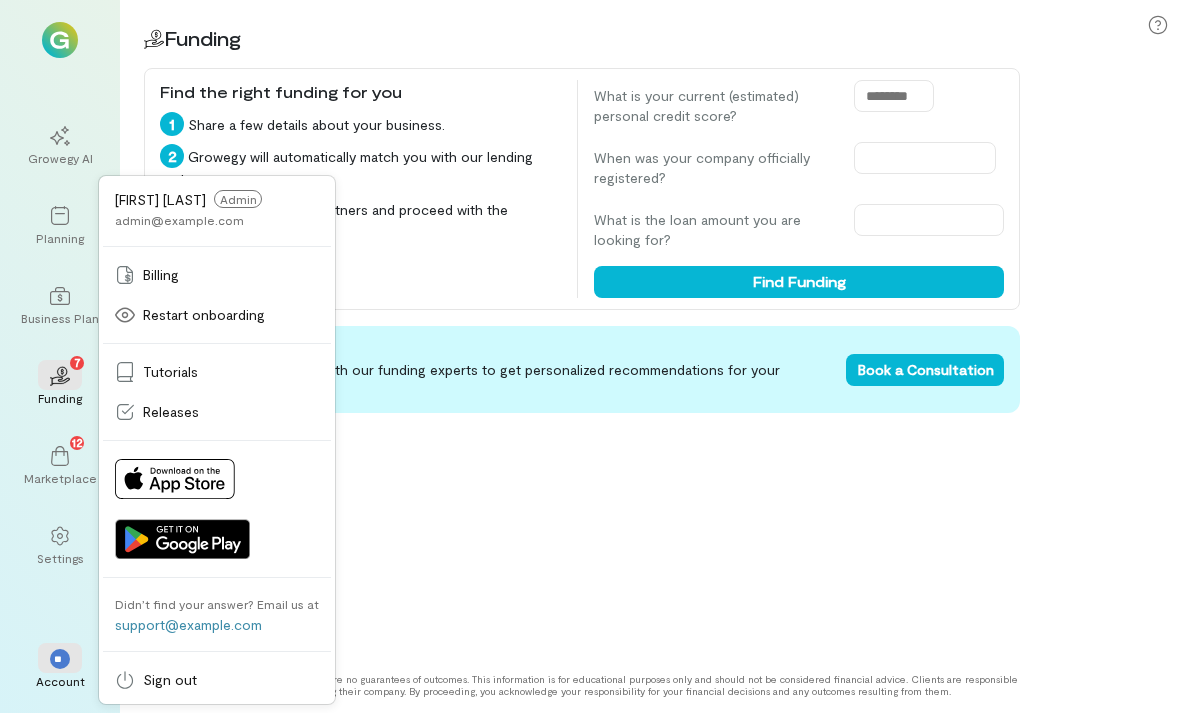 click on "Billing" at bounding box center (161, 275) 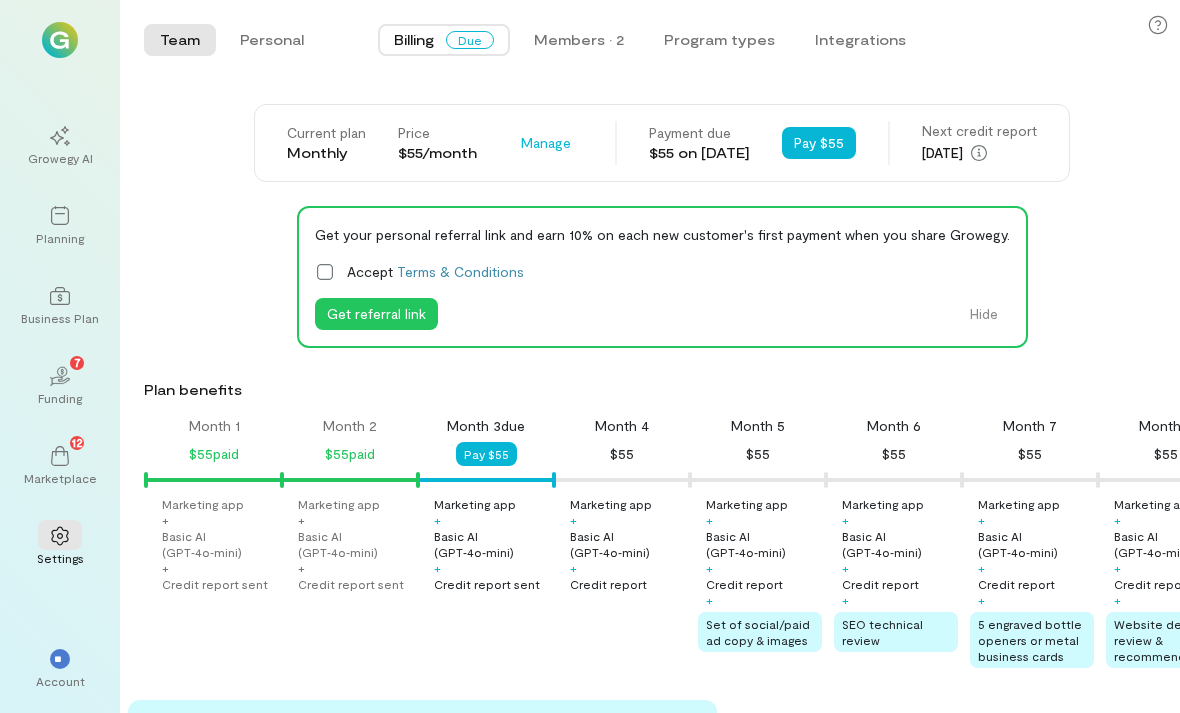 scroll, scrollTop: 0, scrollLeft: 68, axis: horizontal 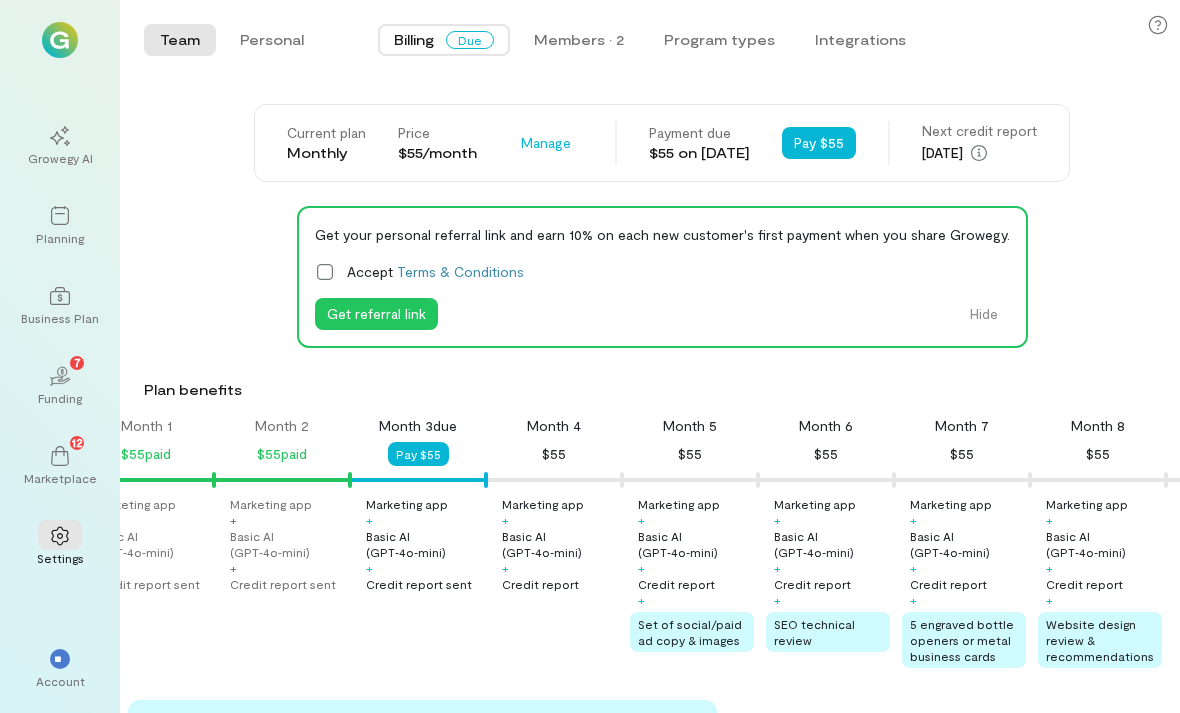 click on "Pay $55" at bounding box center [819, 143] 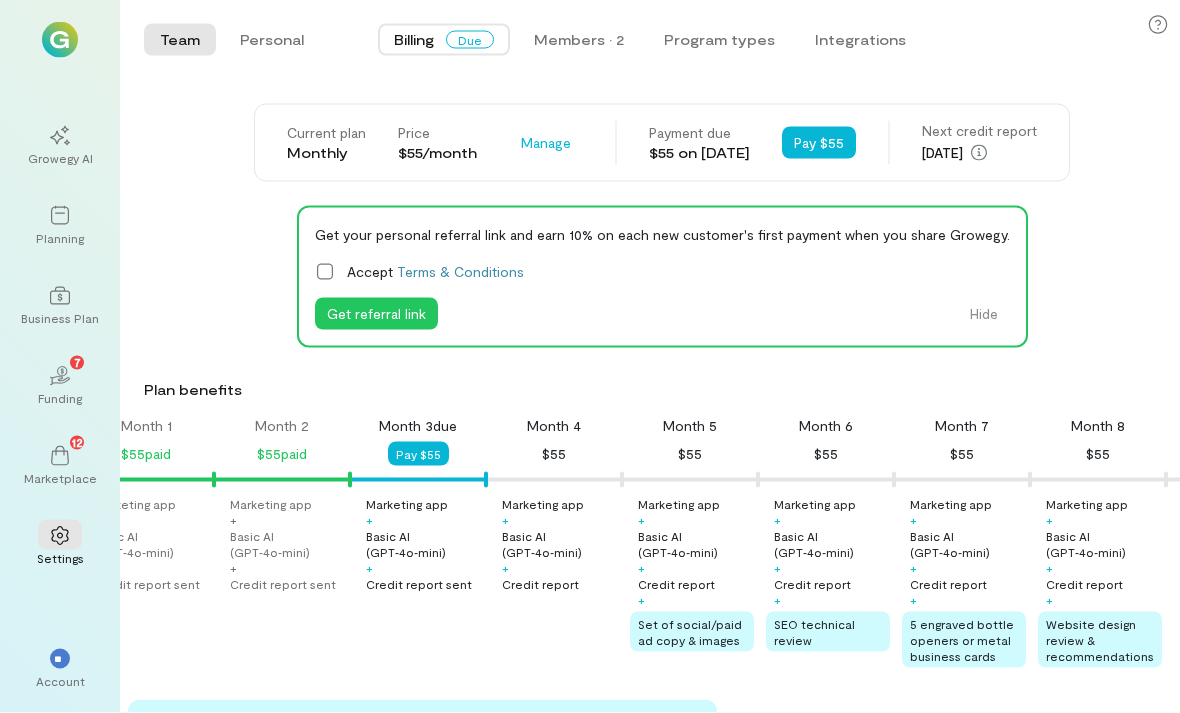 scroll, scrollTop: 0, scrollLeft: 0, axis: both 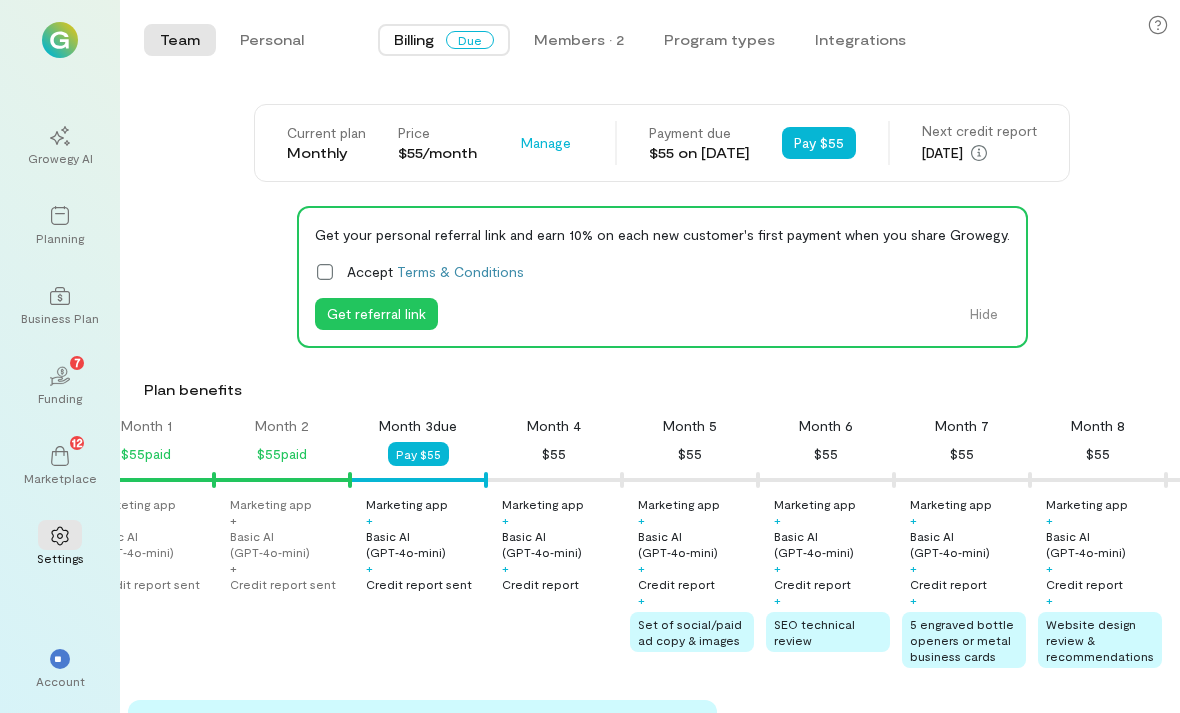 click on "Due" at bounding box center (470, 40) 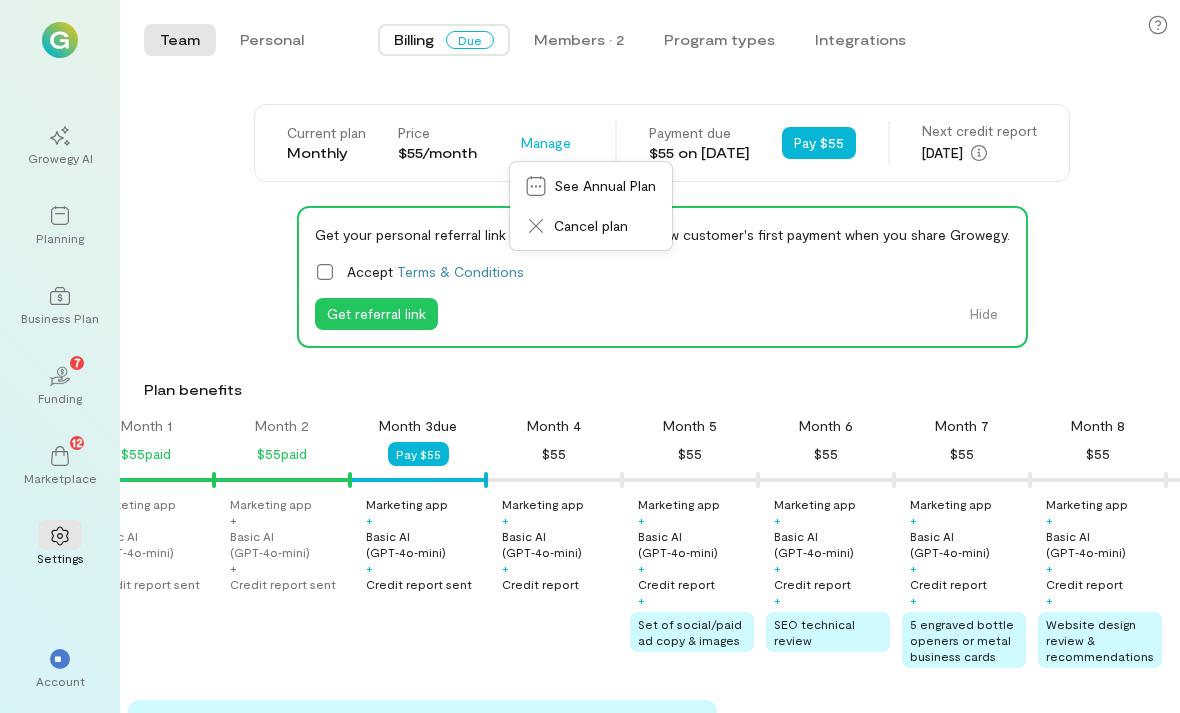 click on "Current plan Monthly Price $55/month Manage See Annual Plan Cancel plan" at bounding box center (435, 143) 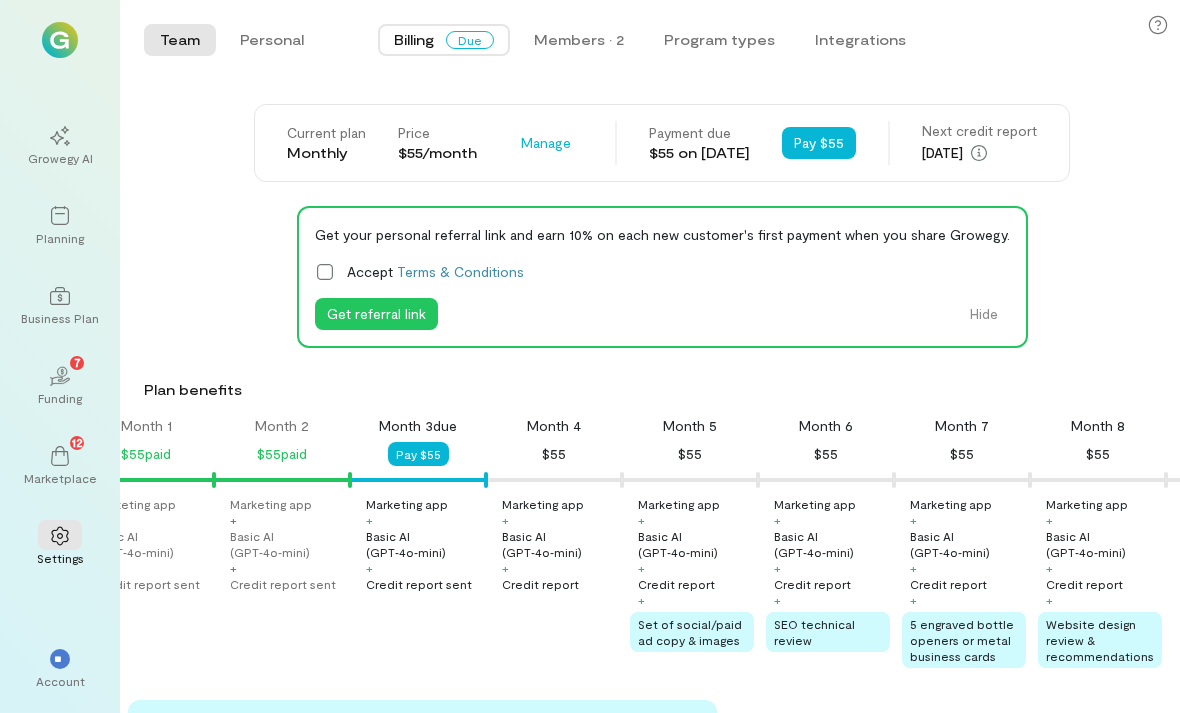click on "Pay $55" at bounding box center [418, 454] 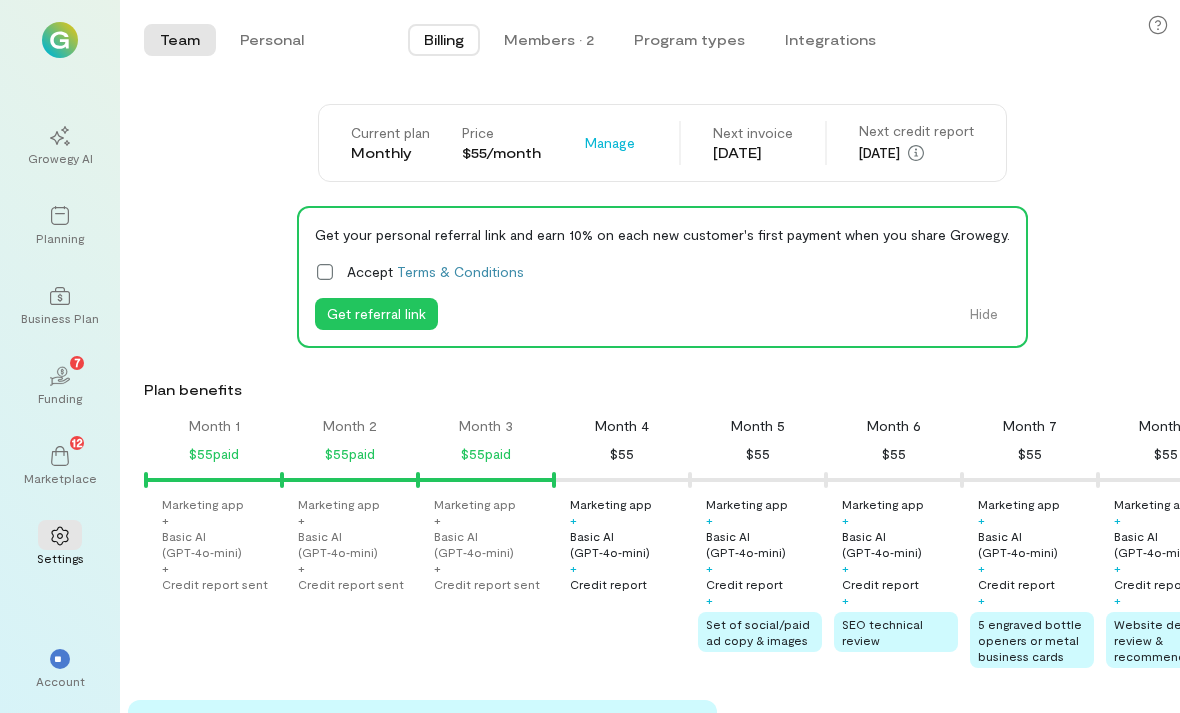 scroll, scrollTop: 0, scrollLeft: 0, axis: both 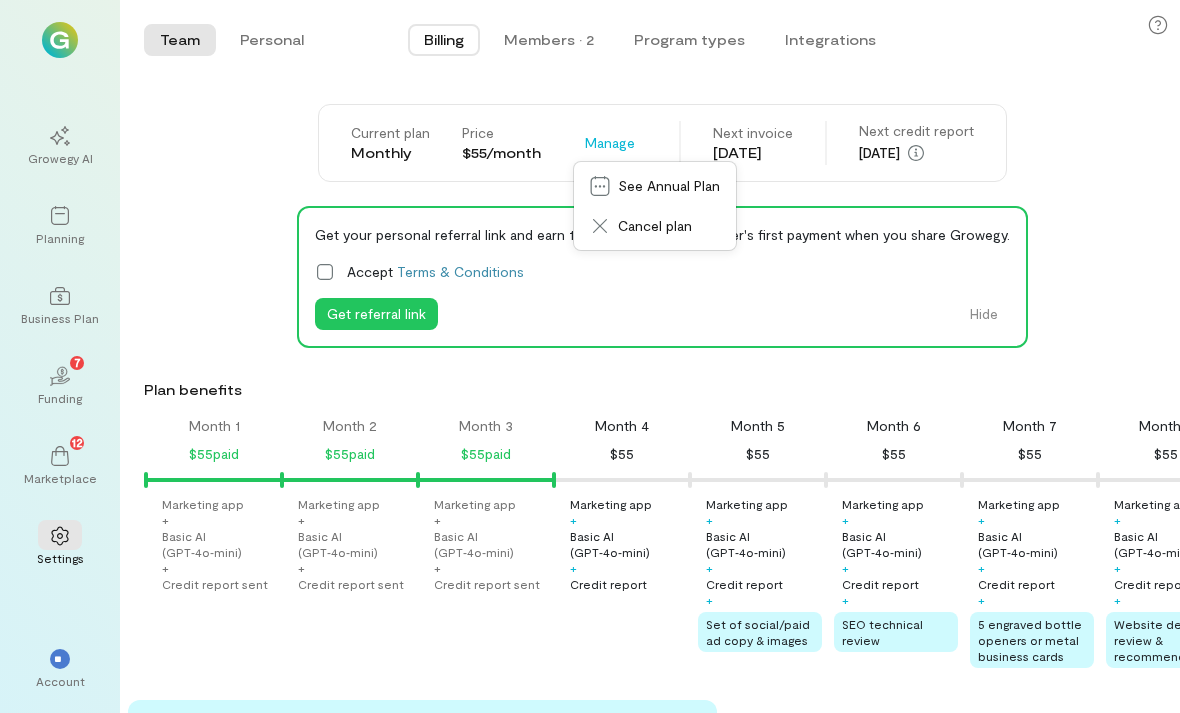 click on "Get your personal referral link and earn 10% on each new customer's first payment when you share Growegy. Accept   Terms & Conditions Get referral link Hide" at bounding box center (662, 277) 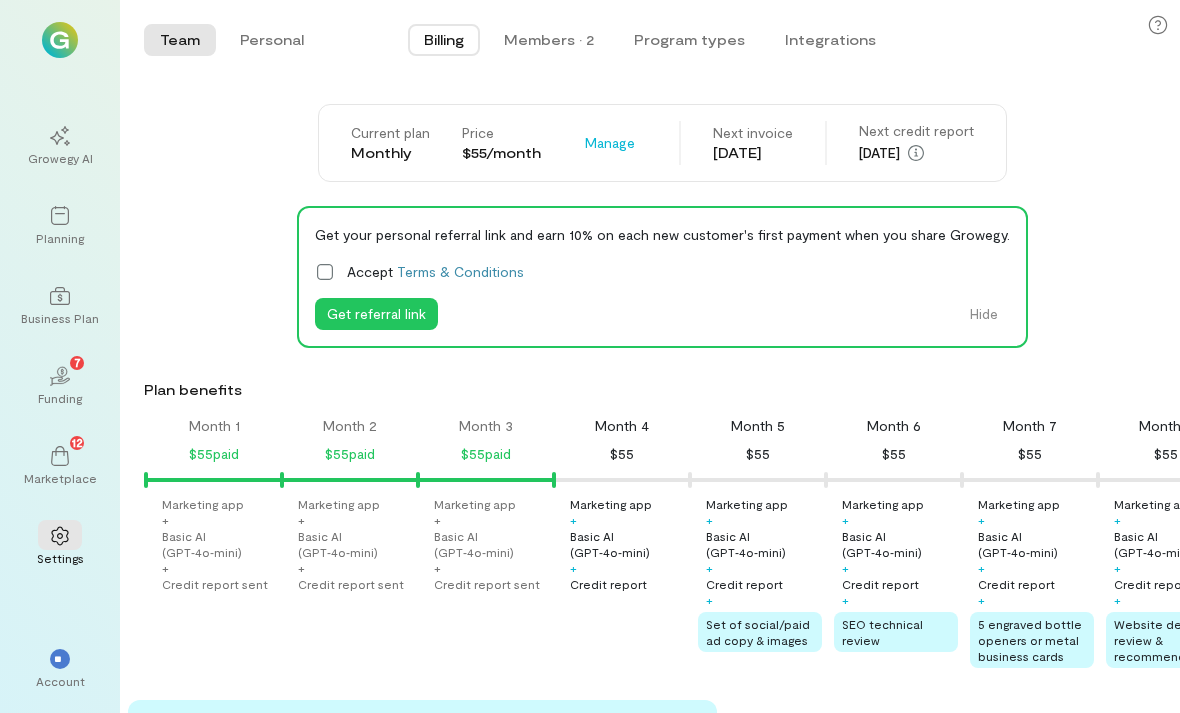 scroll, scrollTop: 0, scrollLeft: 0, axis: both 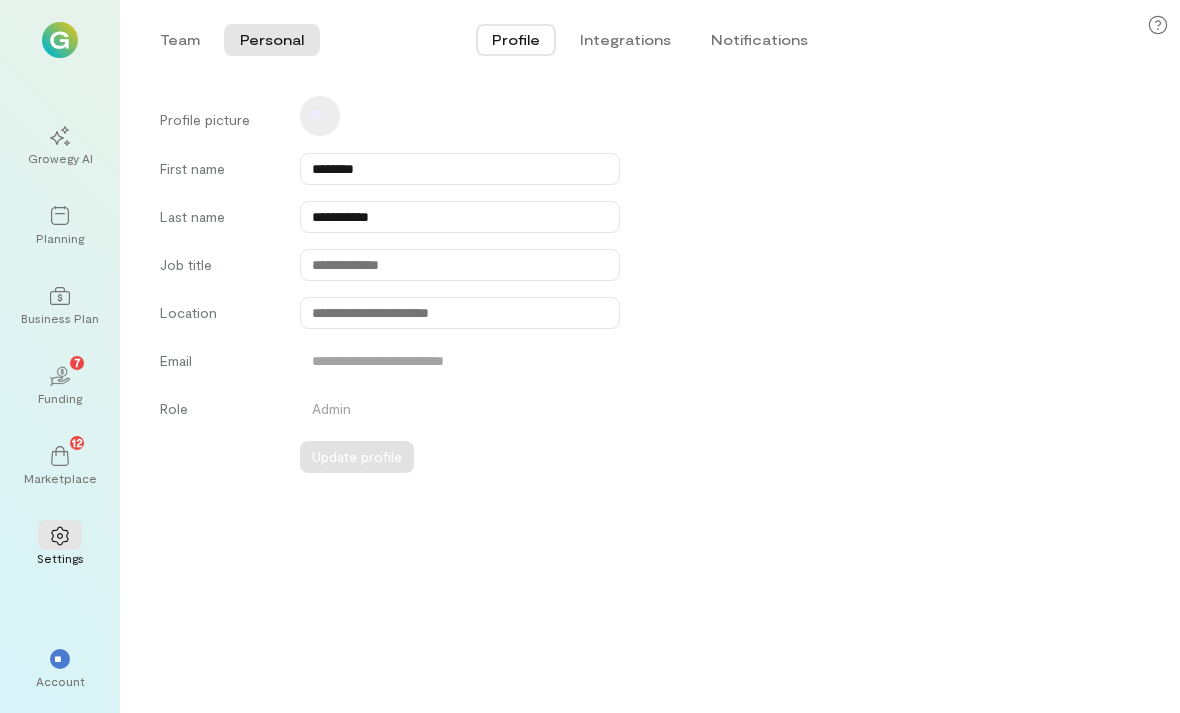 click on "Team" at bounding box center (180, 40) 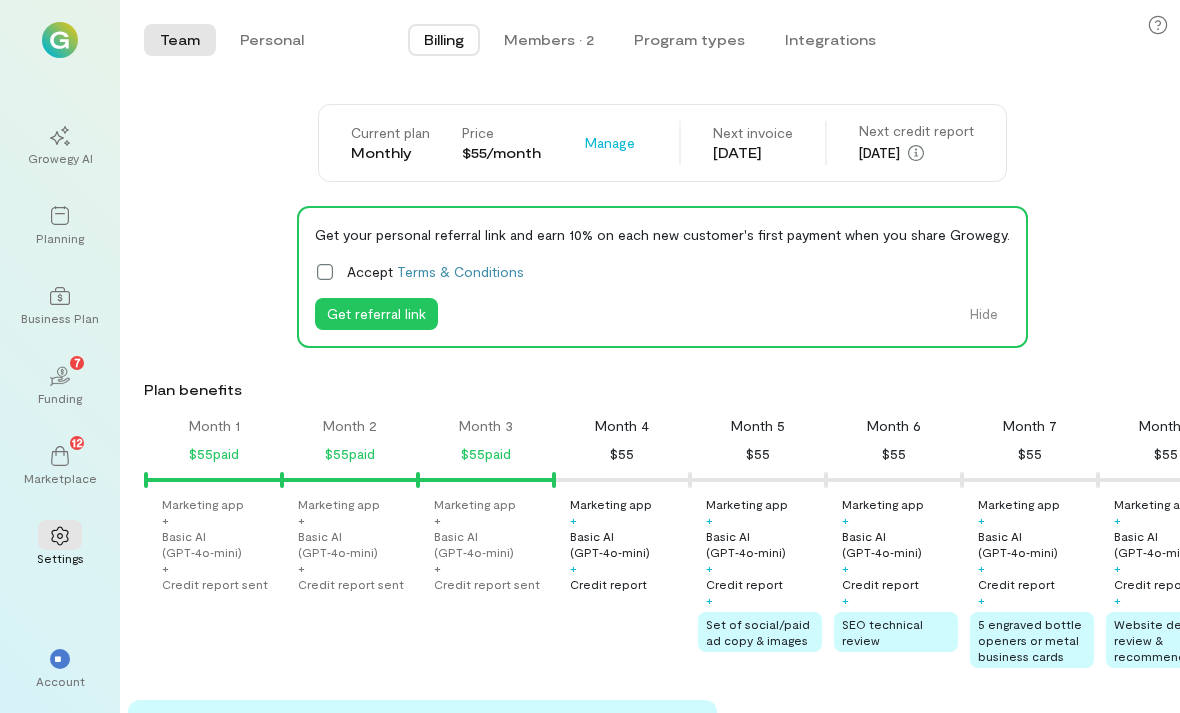 scroll, scrollTop: 0, scrollLeft: 204, axis: horizontal 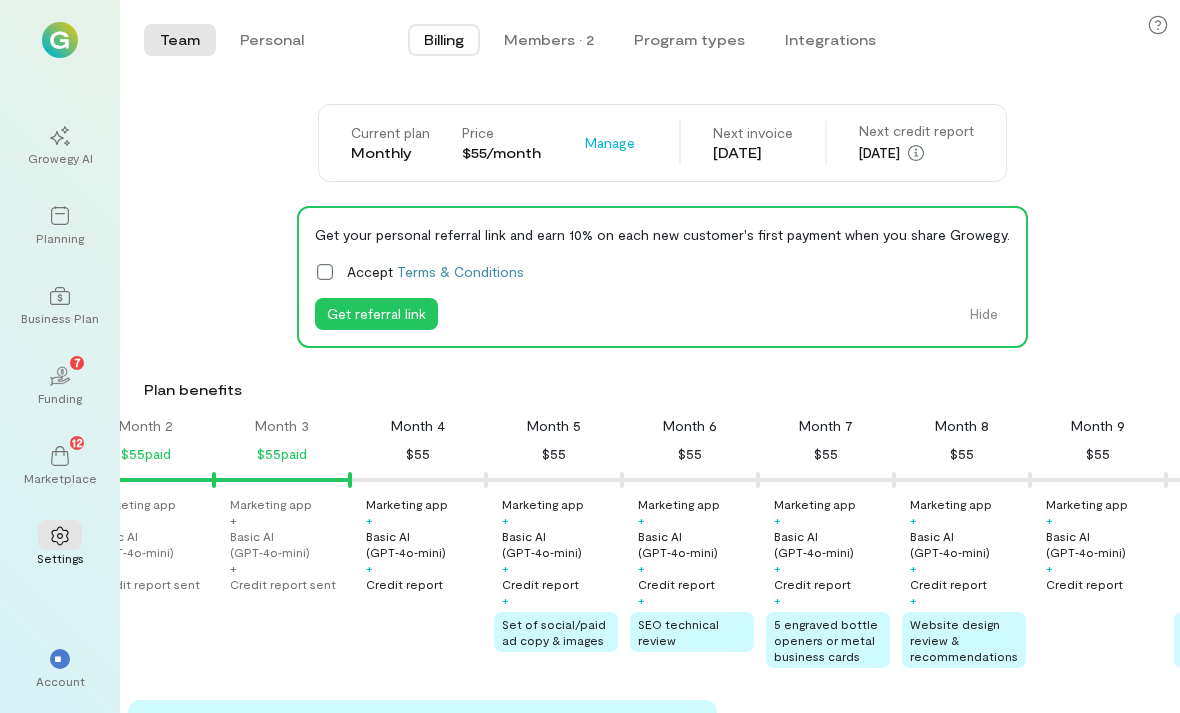 click on "02" at bounding box center [60, 376] 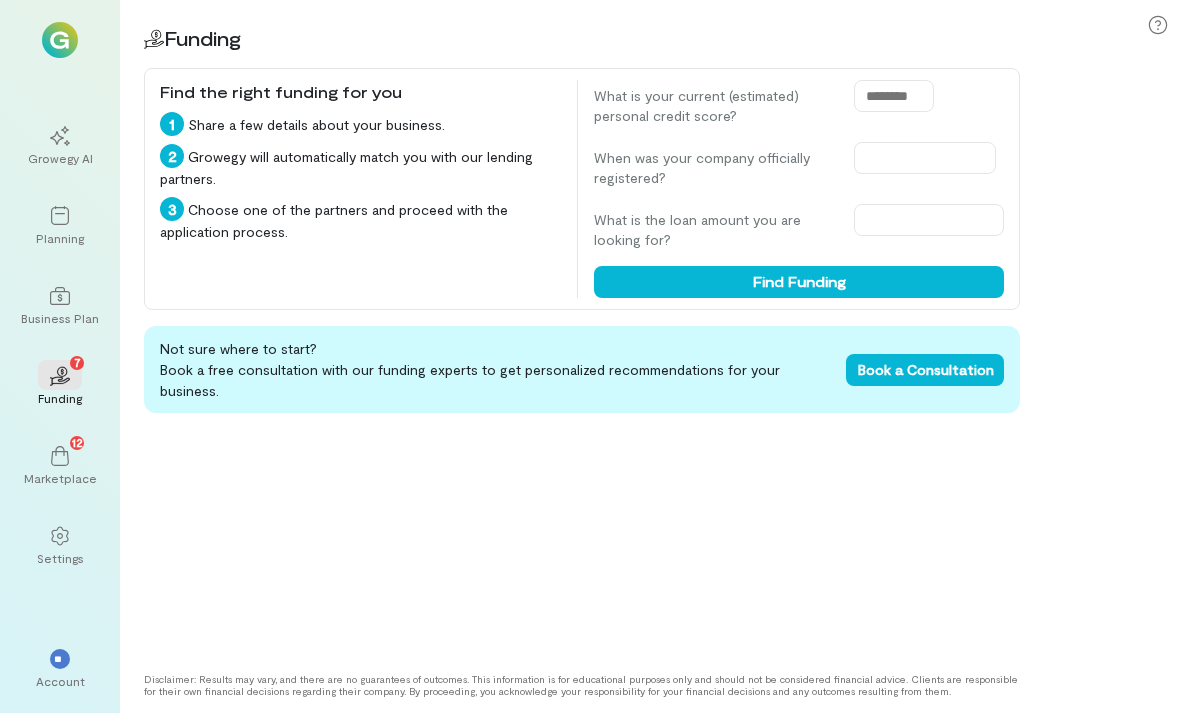 click on "12" at bounding box center (60, 455) 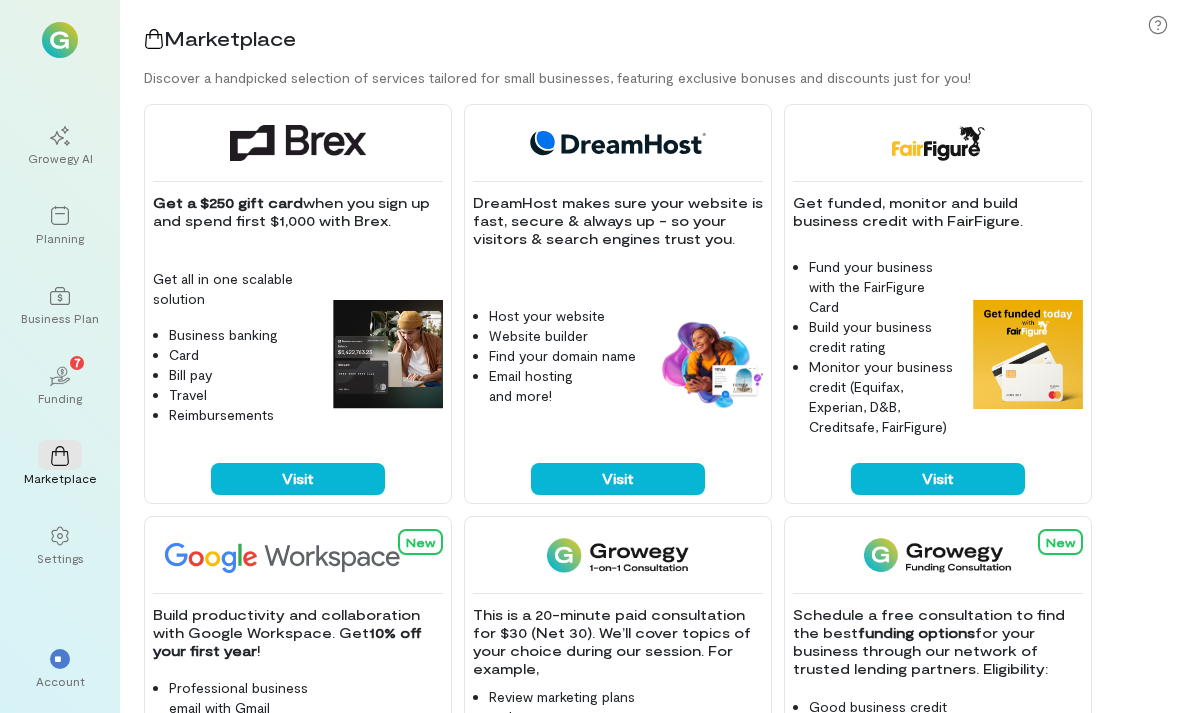 scroll, scrollTop: 0, scrollLeft: 0, axis: both 